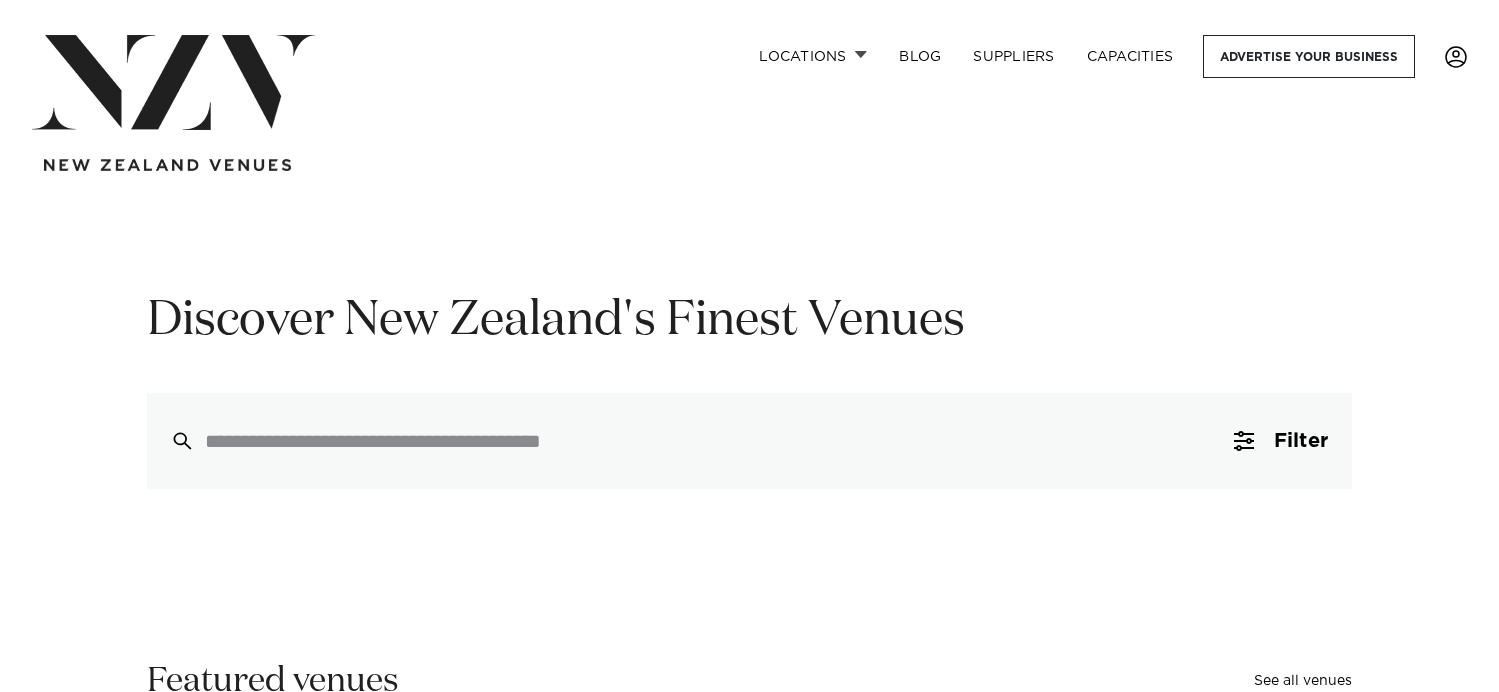 scroll, scrollTop: 0, scrollLeft: 0, axis: both 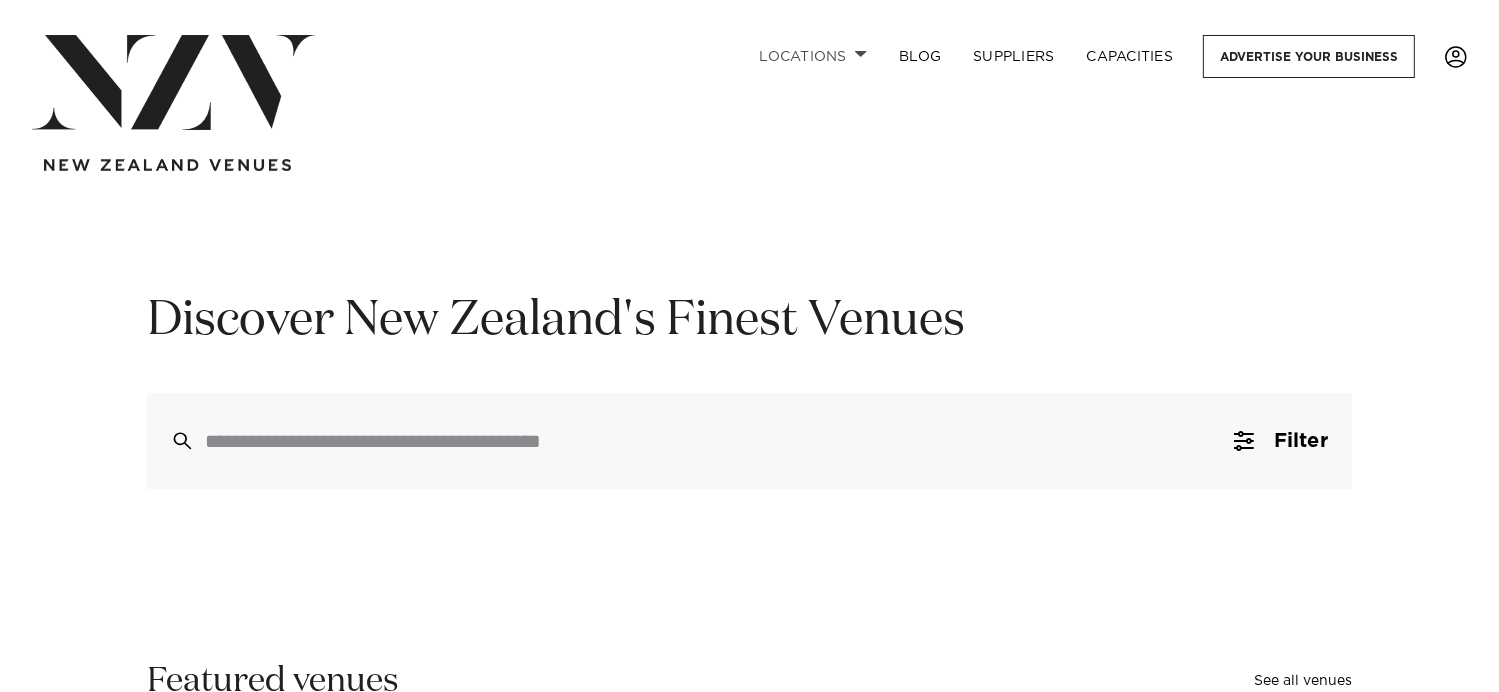 click on "Locations" at bounding box center [813, 56] 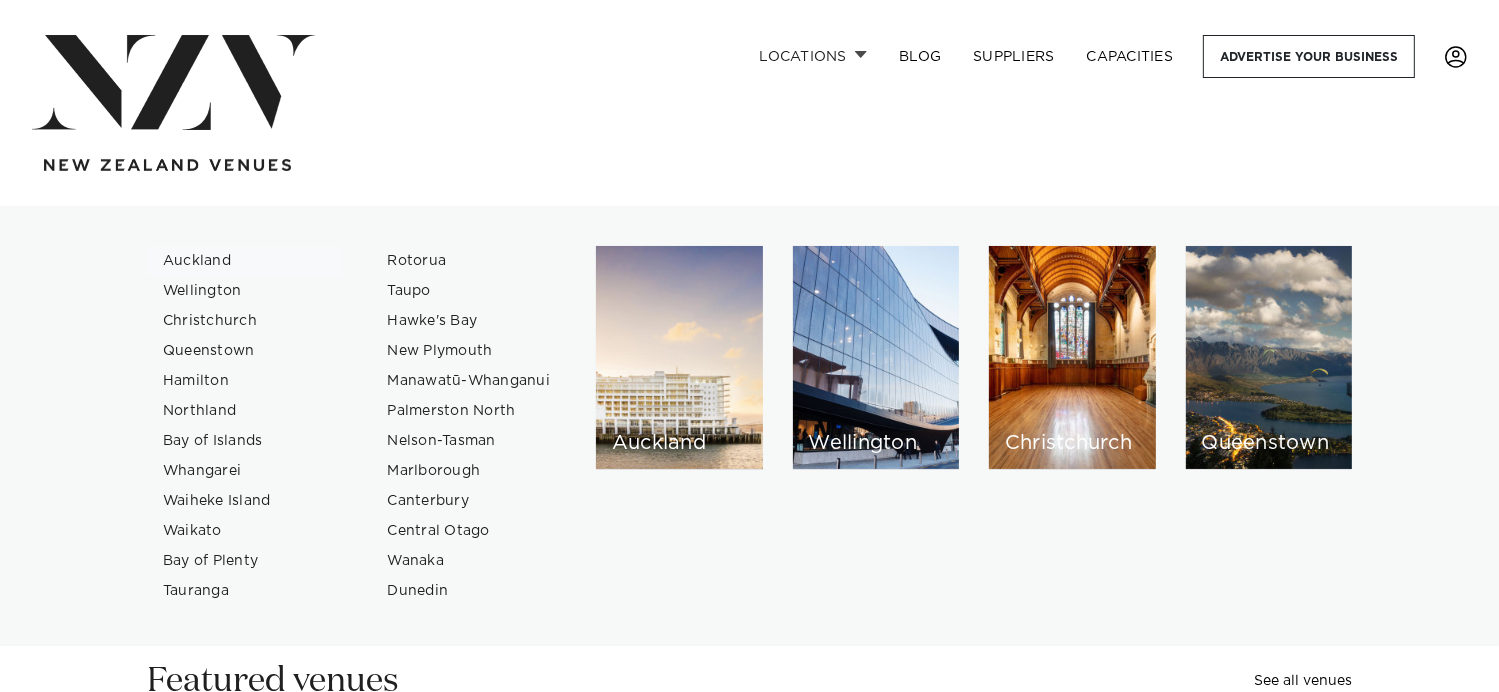 click on "Auckland" at bounding box center (244, 261) 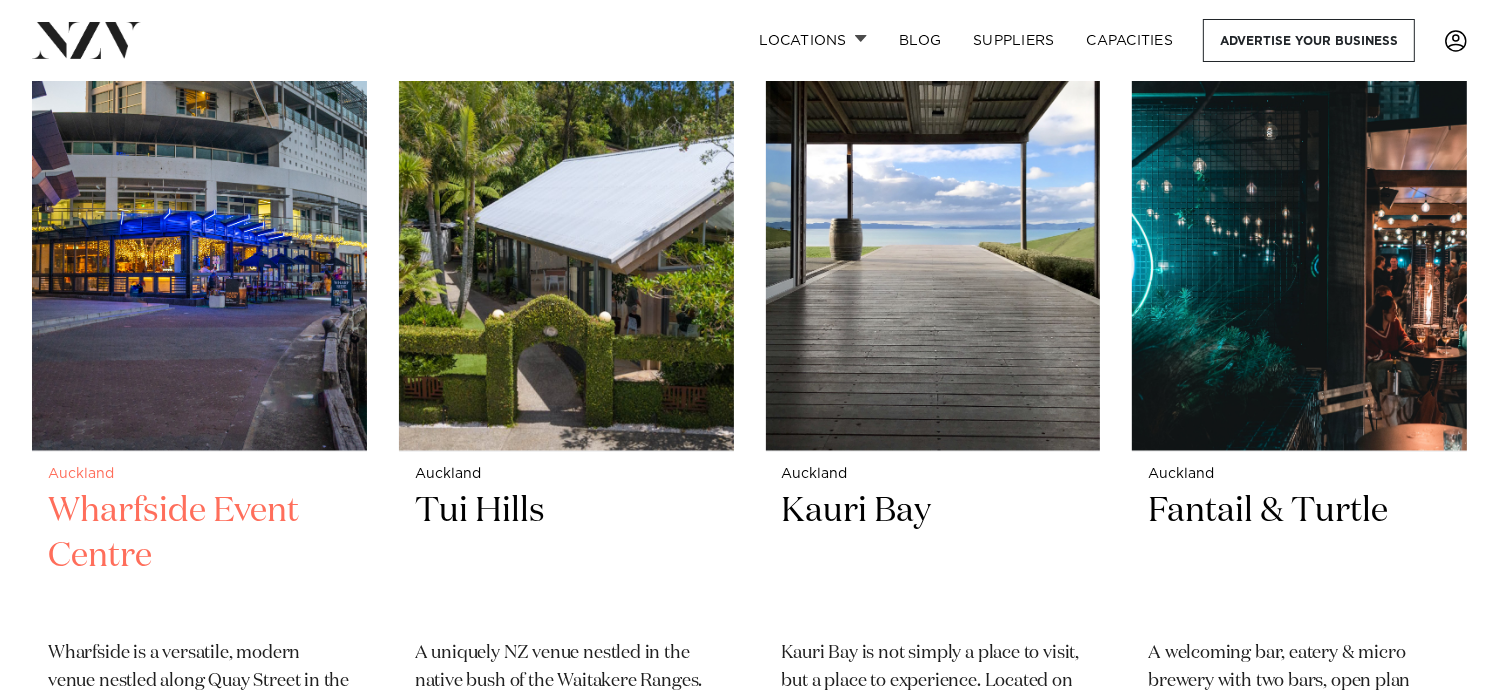 scroll, scrollTop: 3600, scrollLeft: 0, axis: vertical 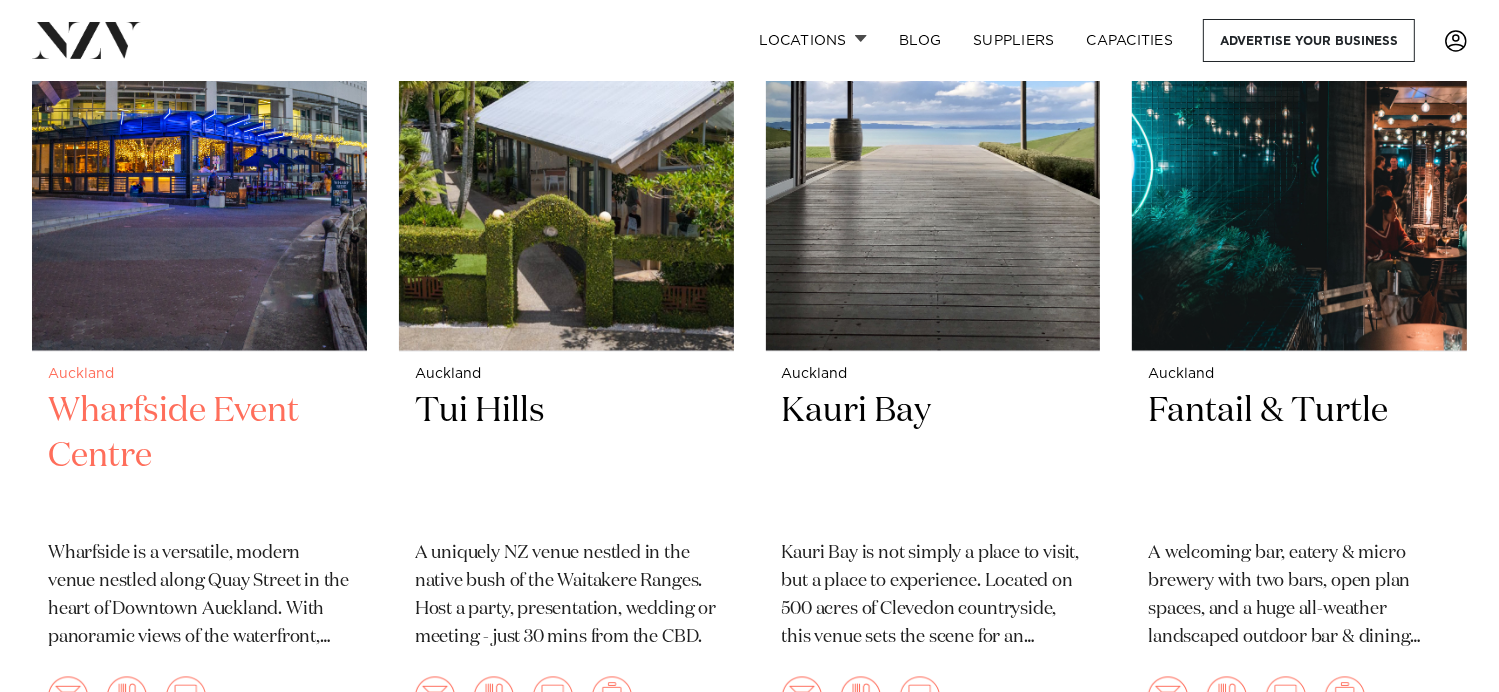 click at bounding box center [199, 126] 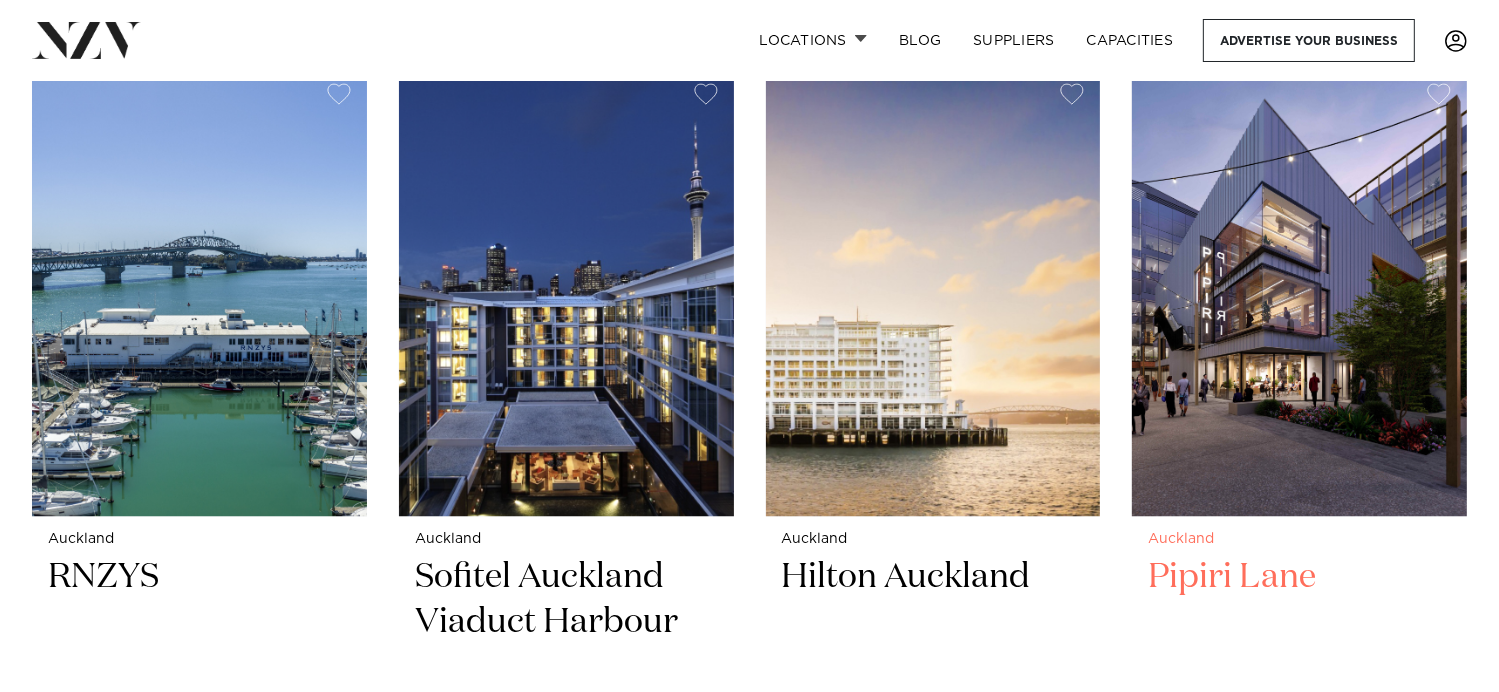 scroll, scrollTop: 5200, scrollLeft: 0, axis: vertical 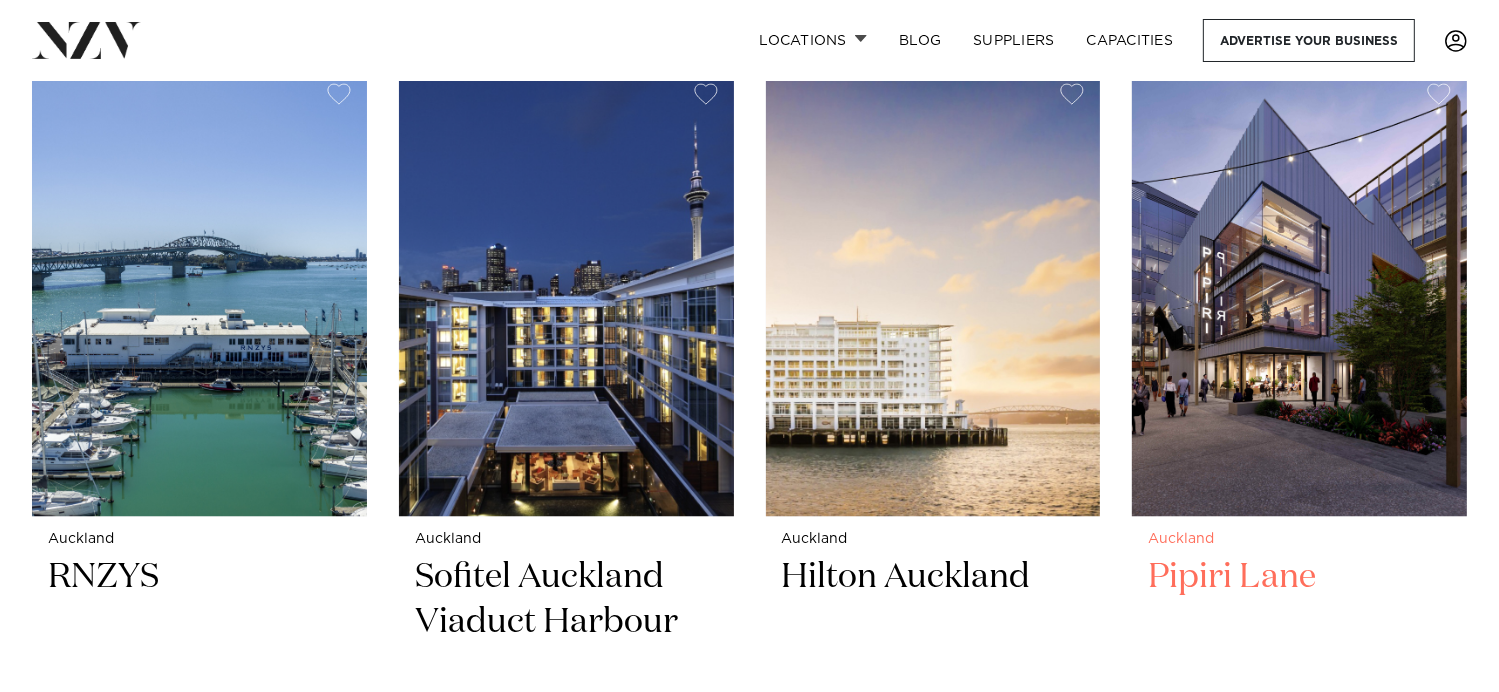 click at bounding box center (1299, 291) 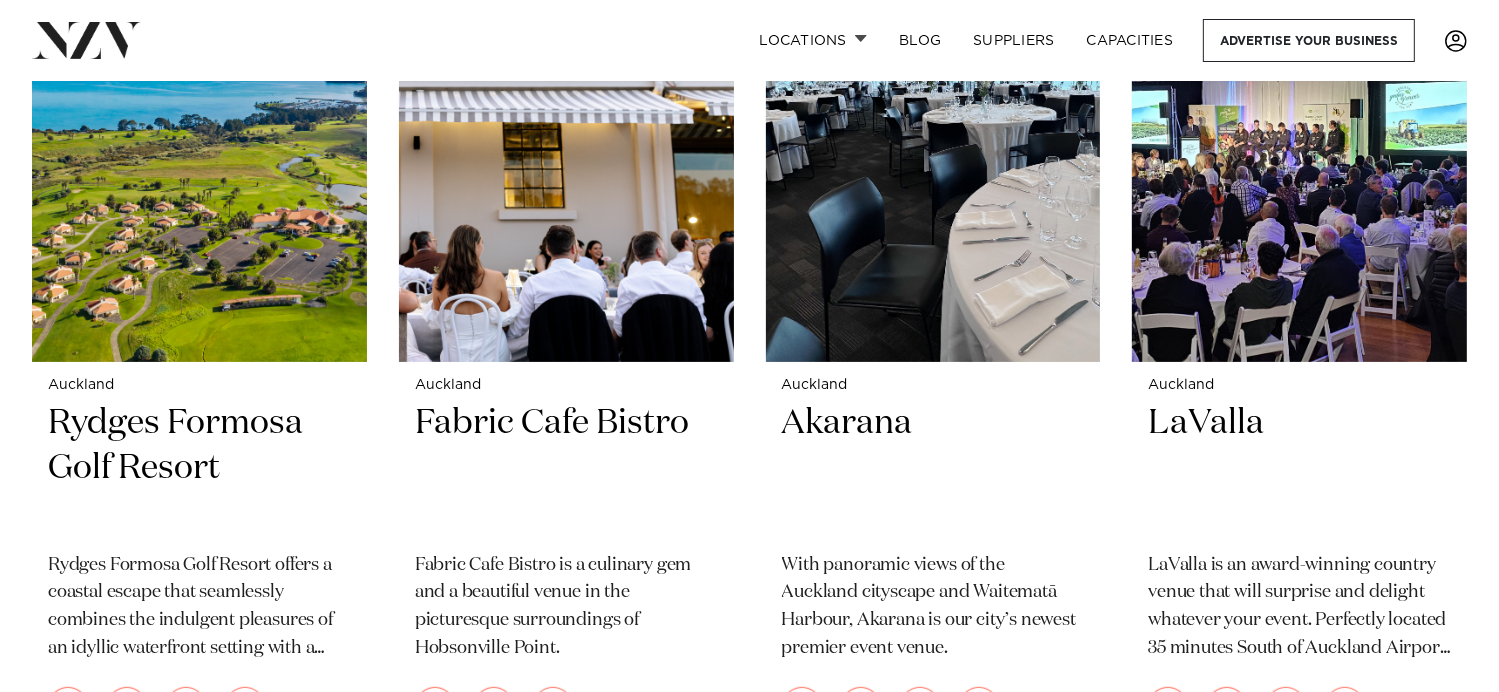 scroll, scrollTop: 8000, scrollLeft: 0, axis: vertical 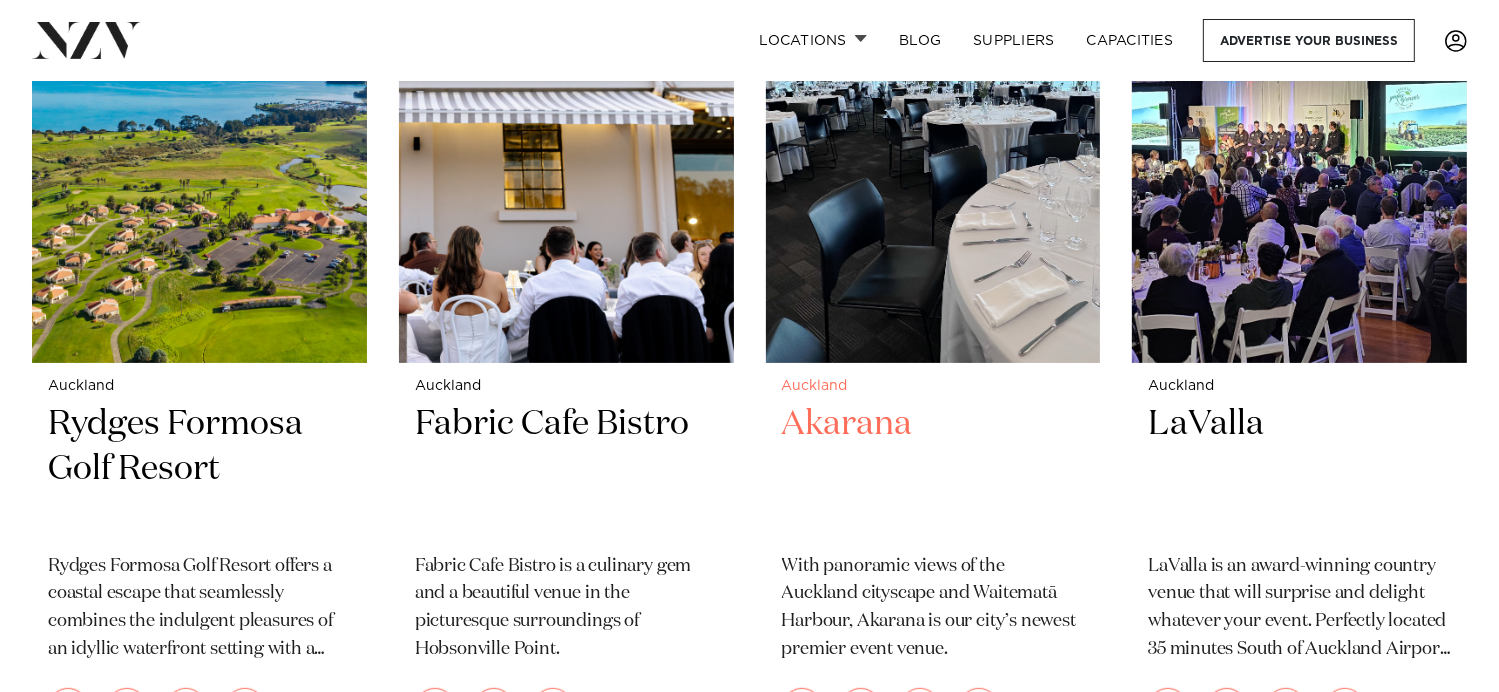 click at bounding box center (933, 138) 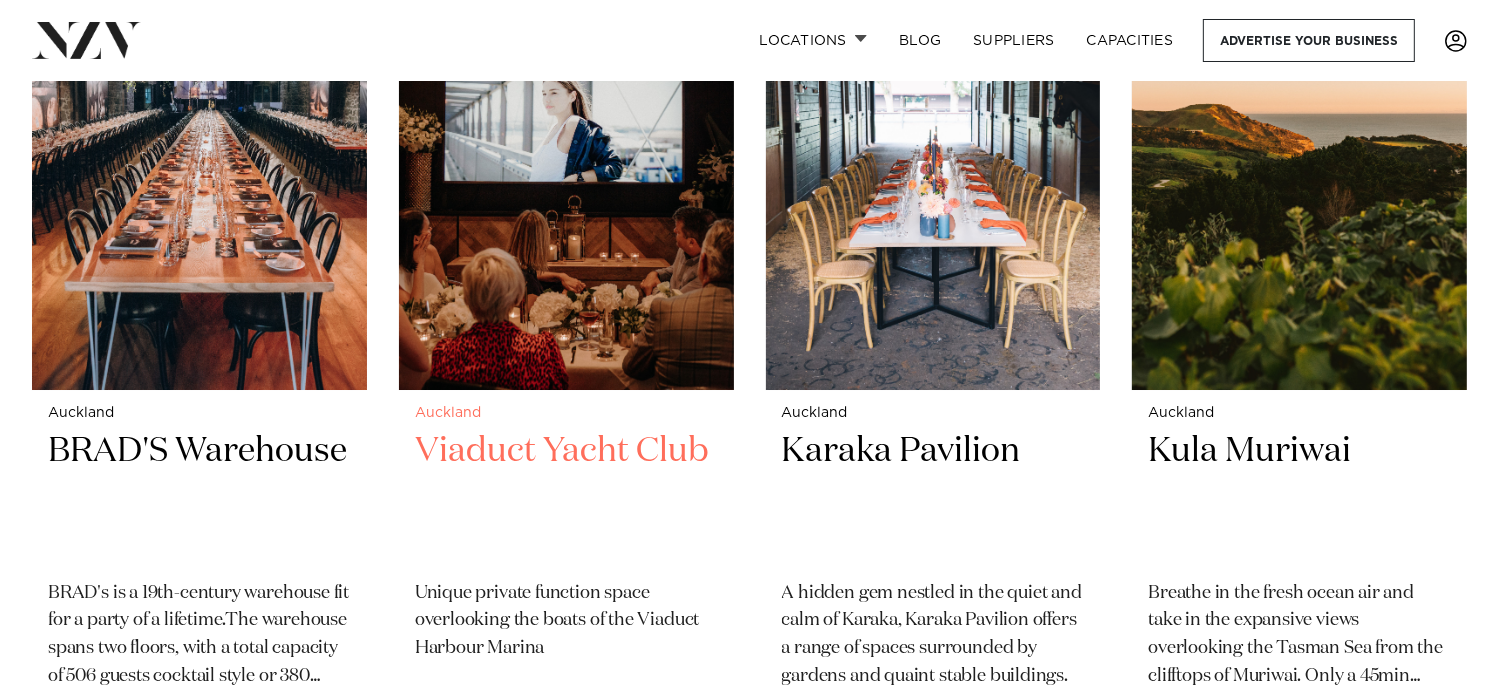 scroll, scrollTop: 22100, scrollLeft: 0, axis: vertical 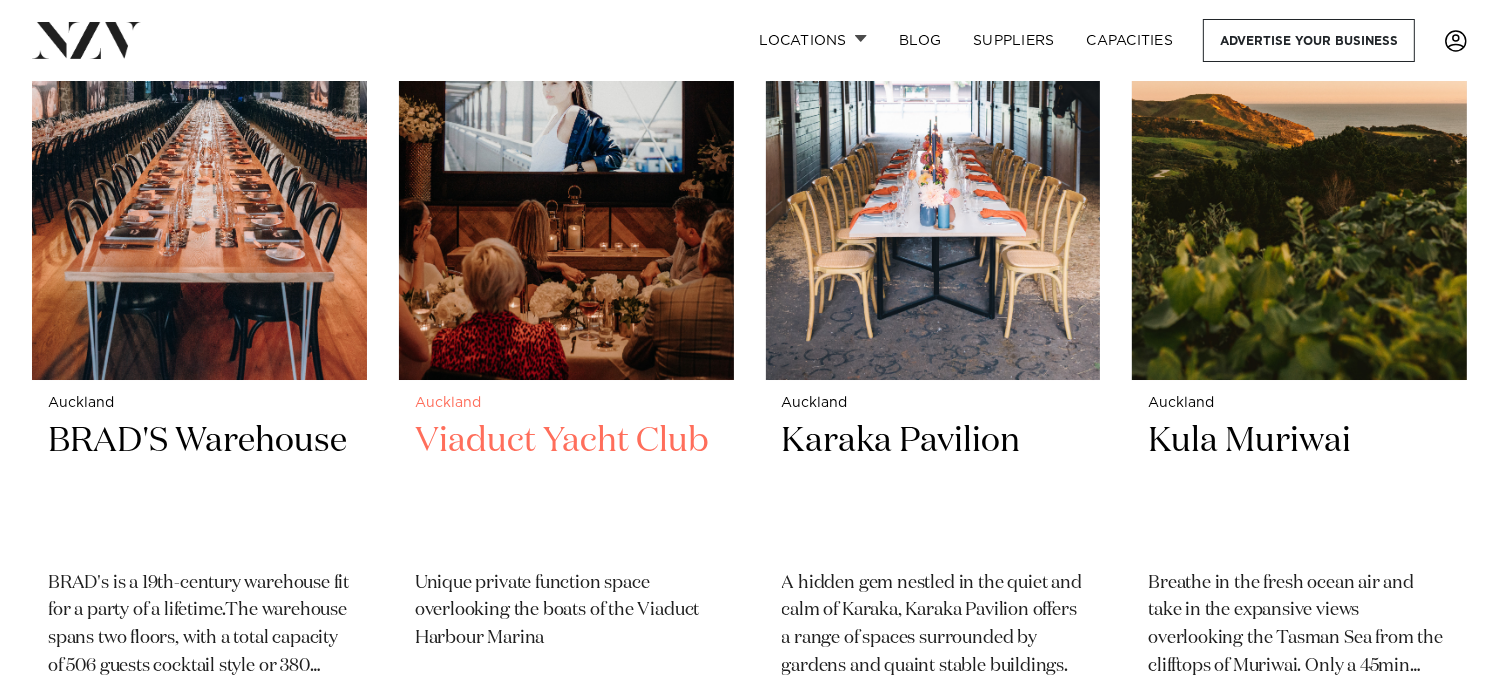 click at bounding box center (566, 155) 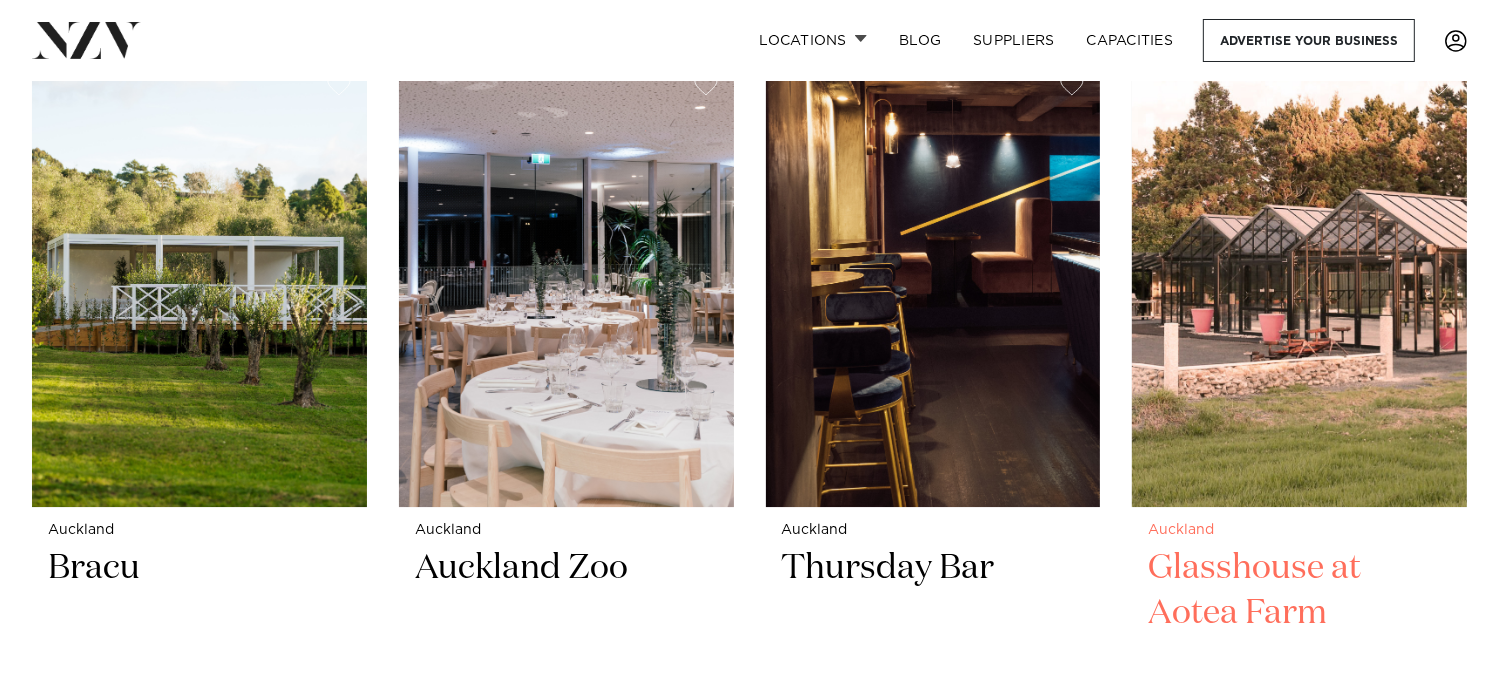 scroll, scrollTop: 13900, scrollLeft: 0, axis: vertical 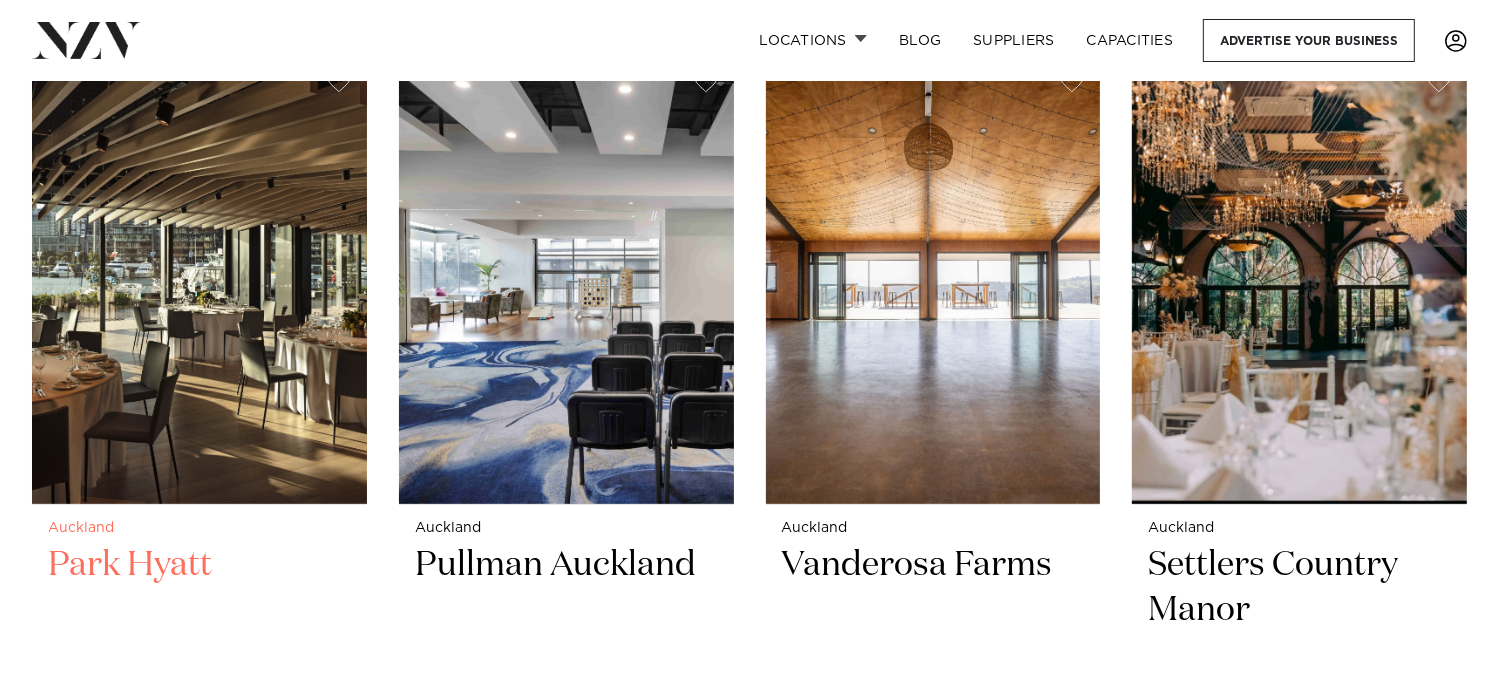 click at bounding box center (199, 279) 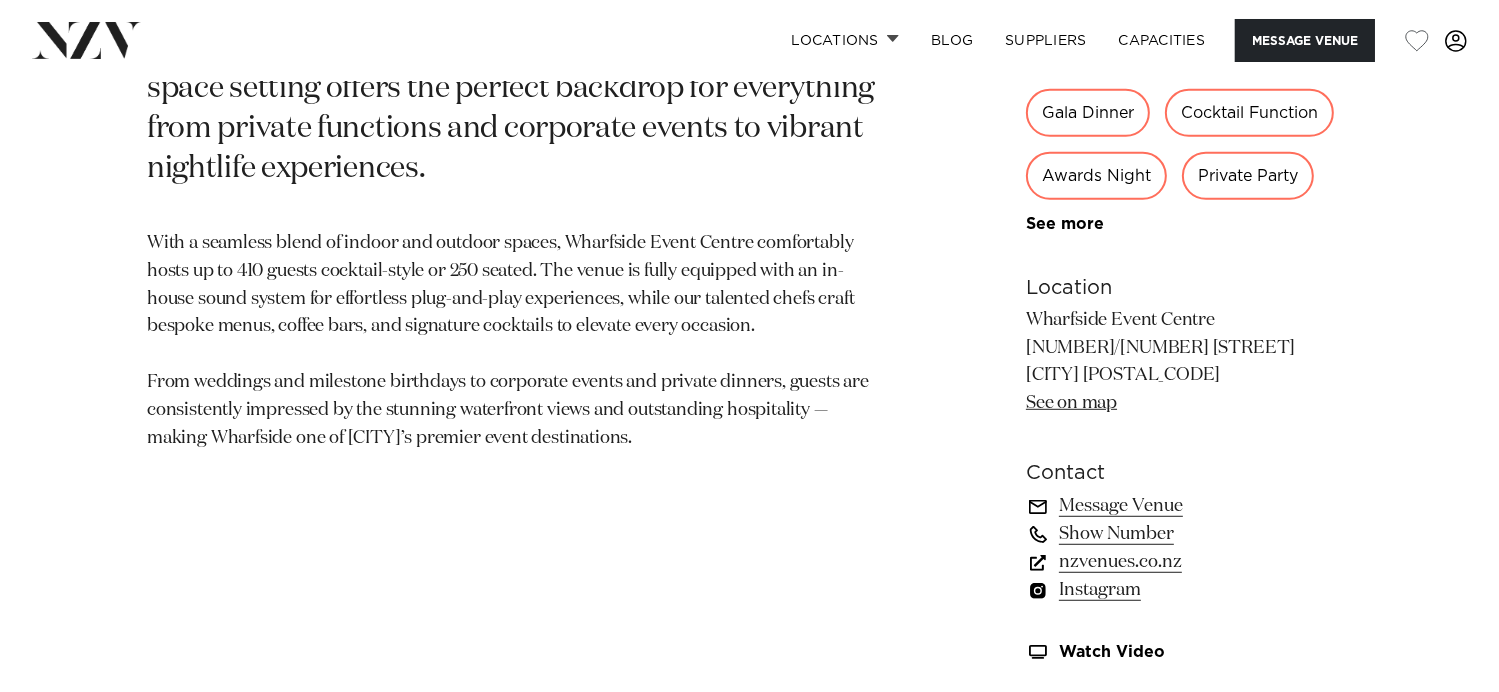scroll, scrollTop: 1200, scrollLeft: 0, axis: vertical 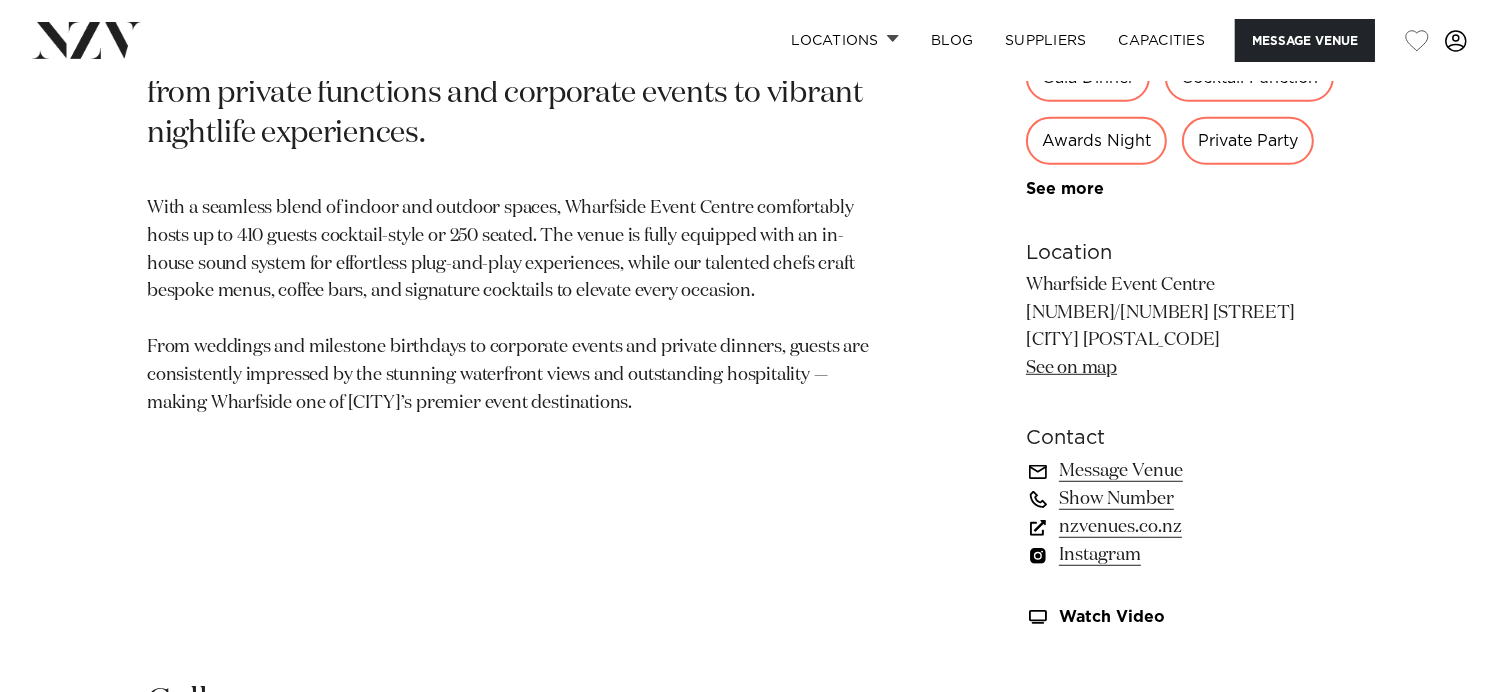 click on "Show Number" at bounding box center (1189, 499) 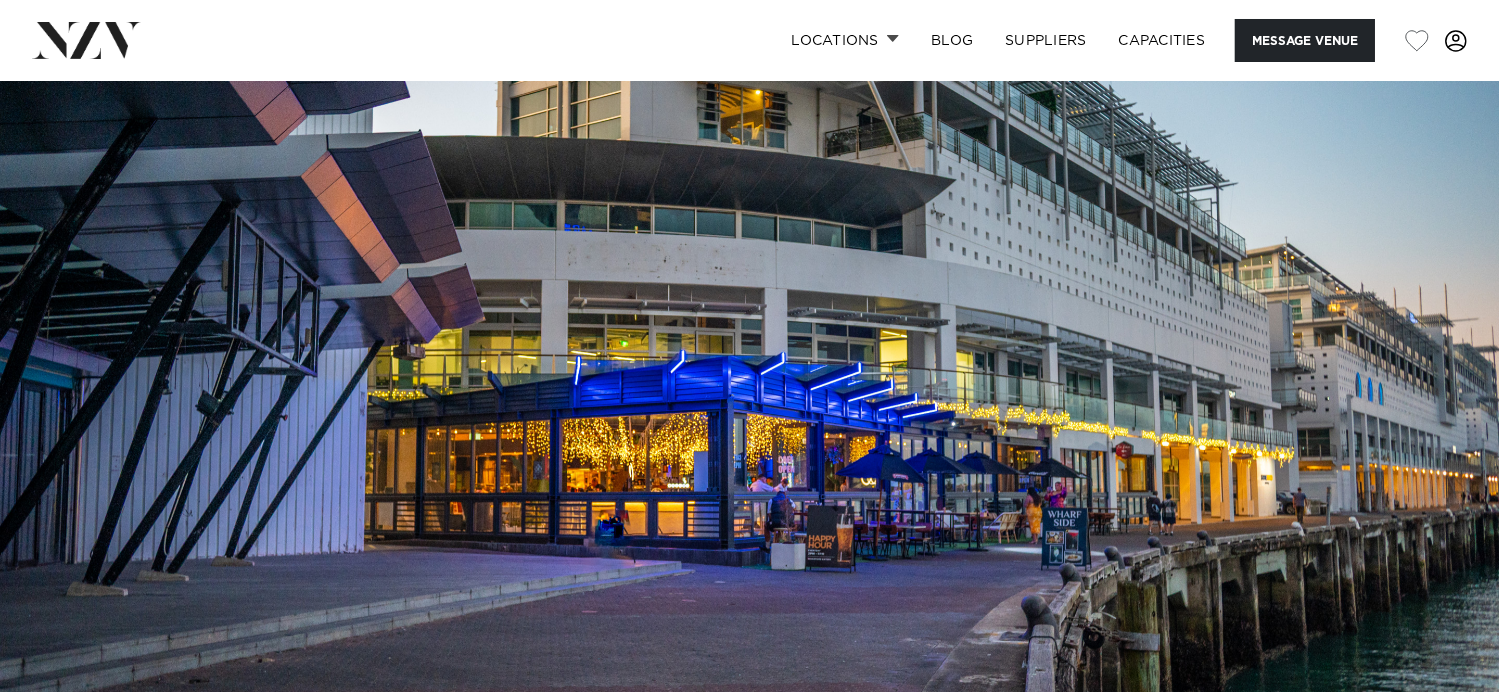 scroll, scrollTop: 0, scrollLeft: 0, axis: both 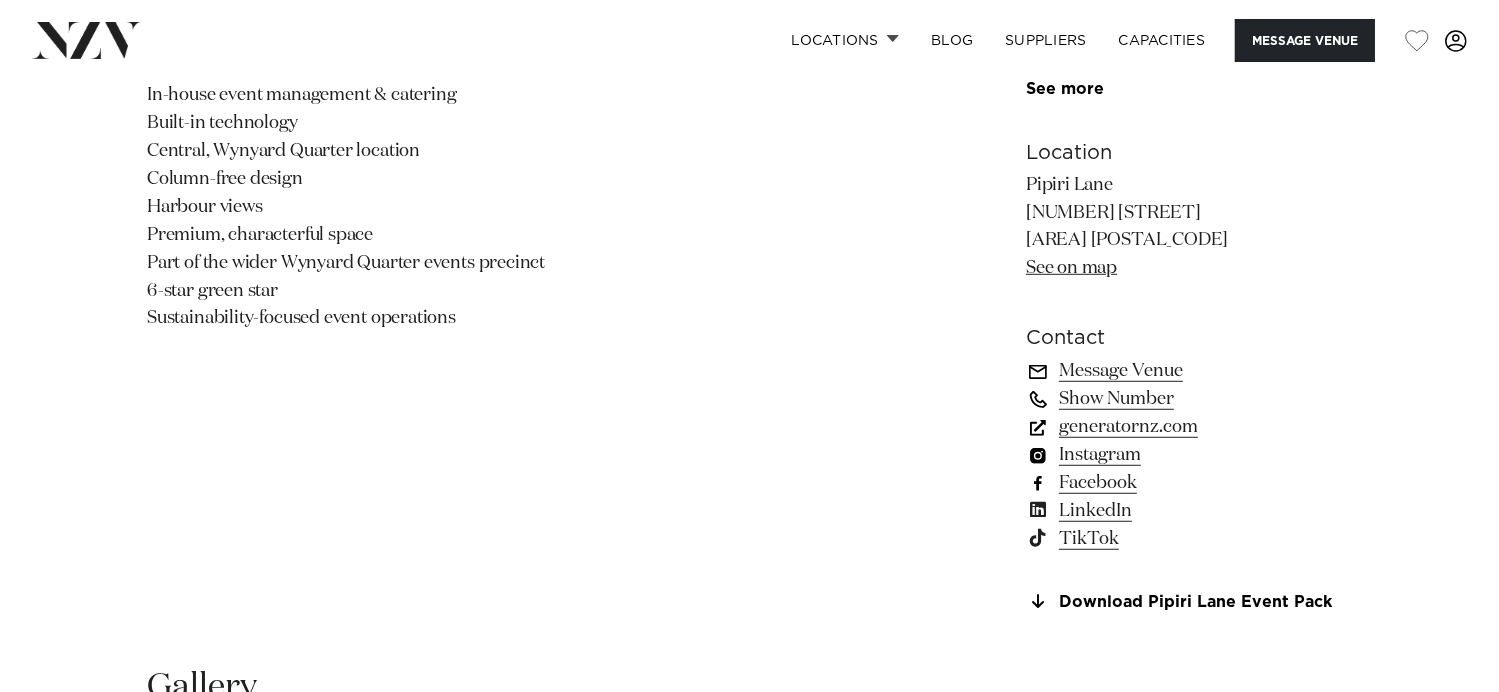 click on "Show Number" at bounding box center (1189, 399) 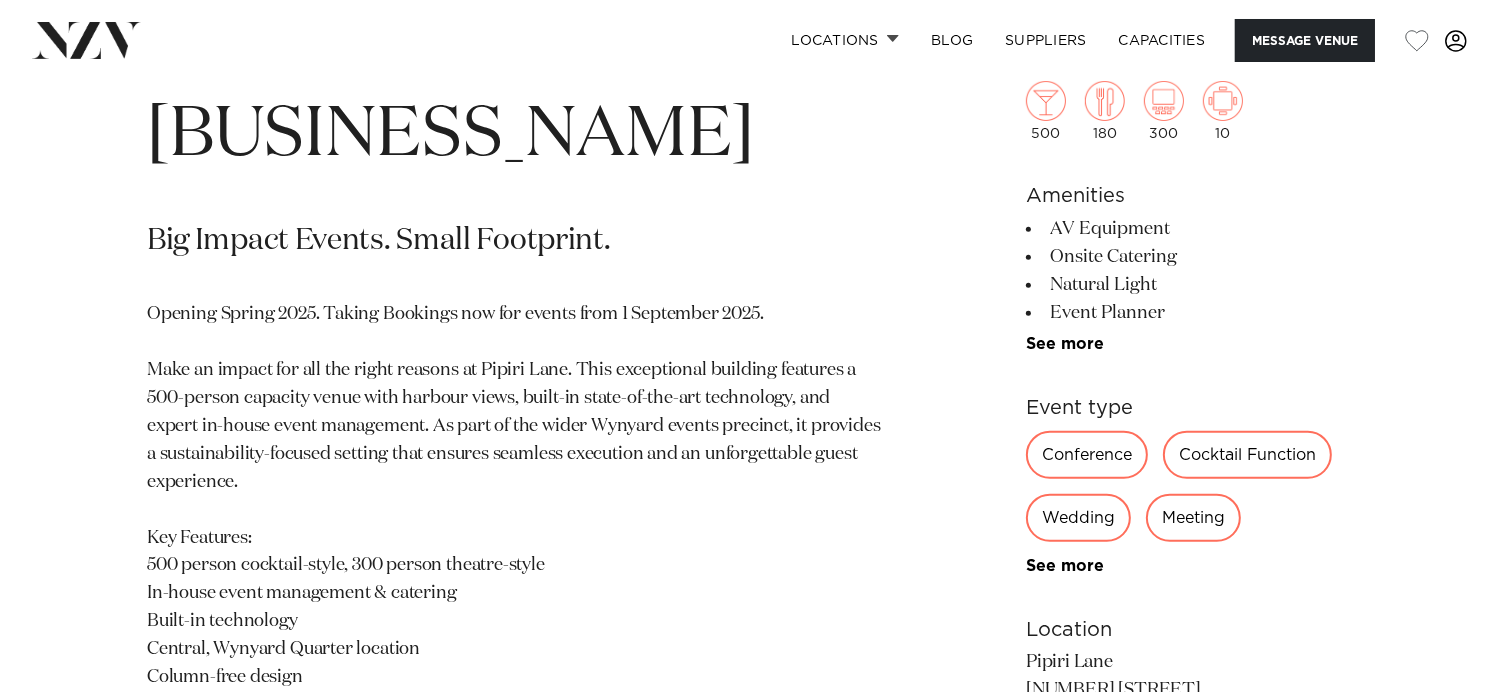 scroll, scrollTop: 800, scrollLeft: 0, axis: vertical 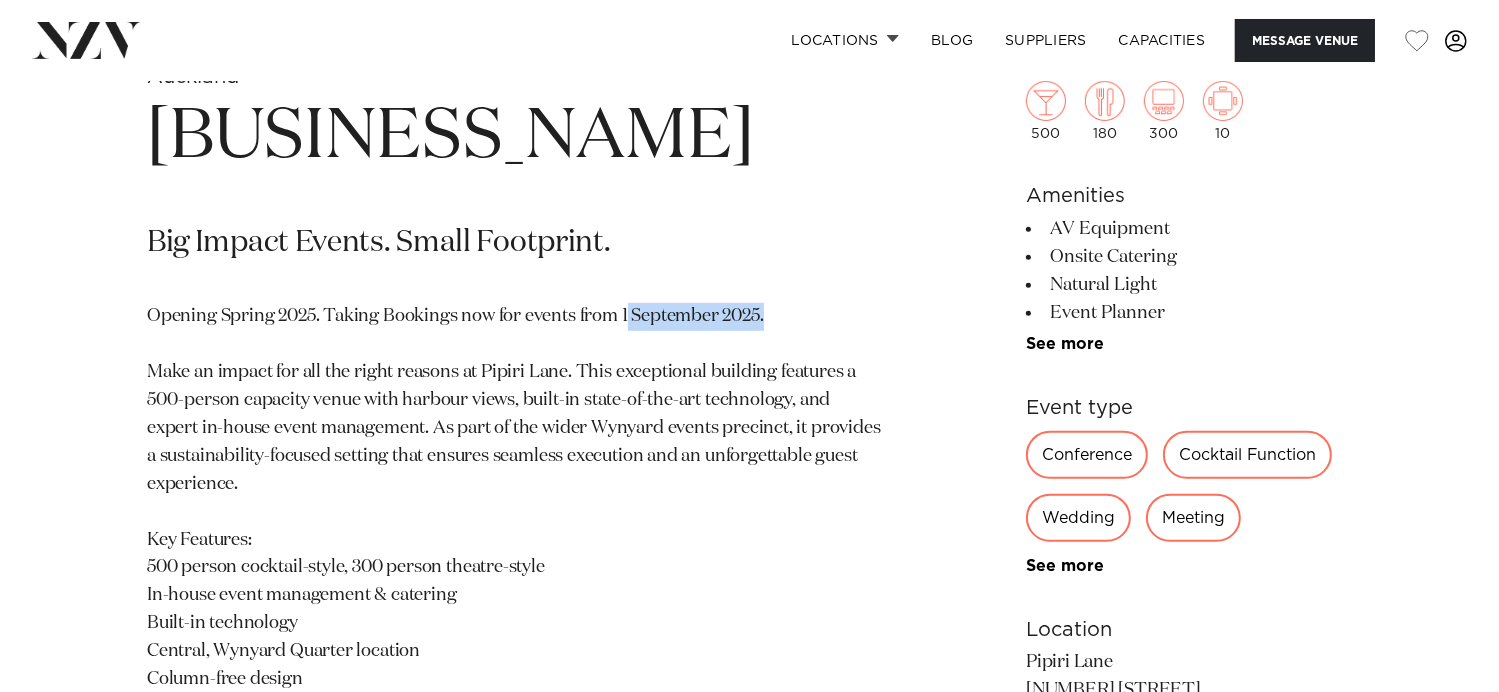 drag, startPoint x: 620, startPoint y: 311, endPoint x: 761, endPoint y: 317, distance: 141.12761 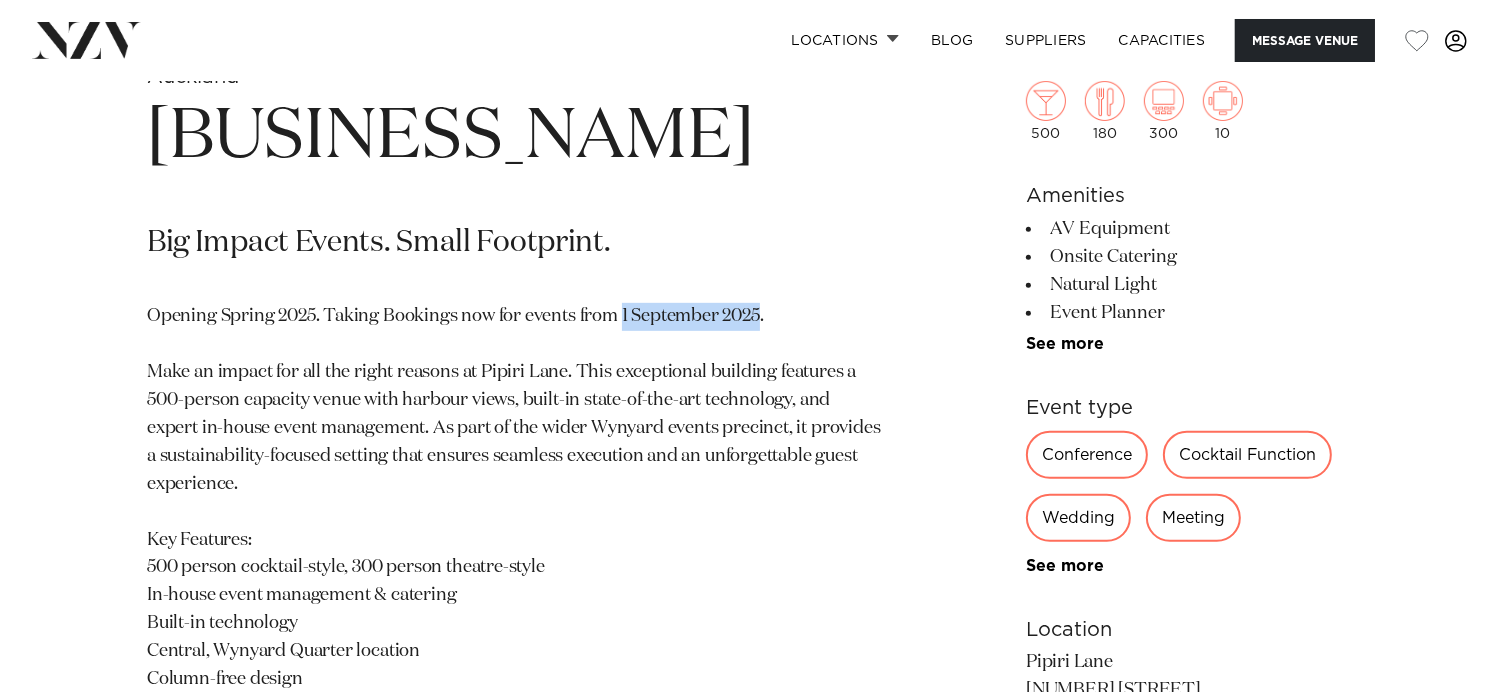 drag, startPoint x: 616, startPoint y: 313, endPoint x: 756, endPoint y: 324, distance: 140.43147 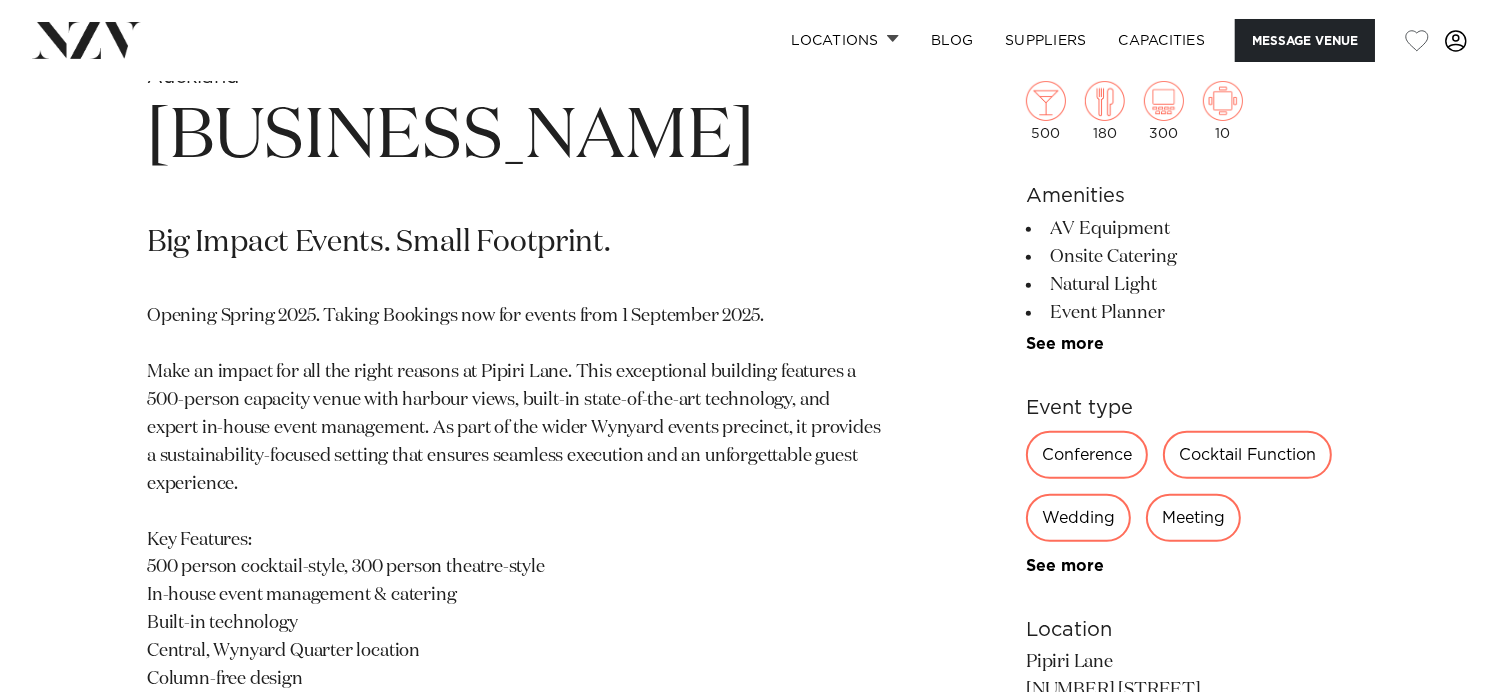 drag, startPoint x: 756, startPoint y: 324, endPoint x: 796, endPoint y: 344, distance: 44.72136 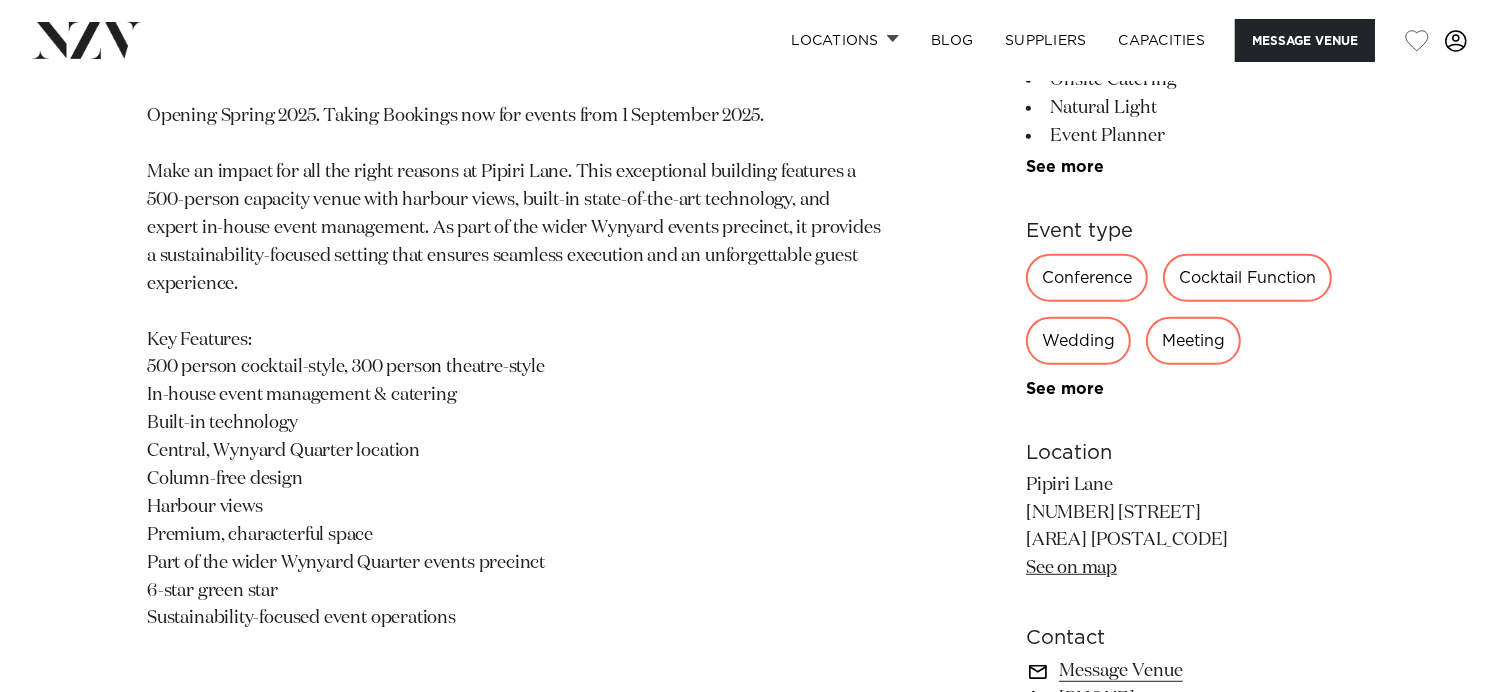 scroll, scrollTop: 1200, scrollLeft: 0, axis: vertical 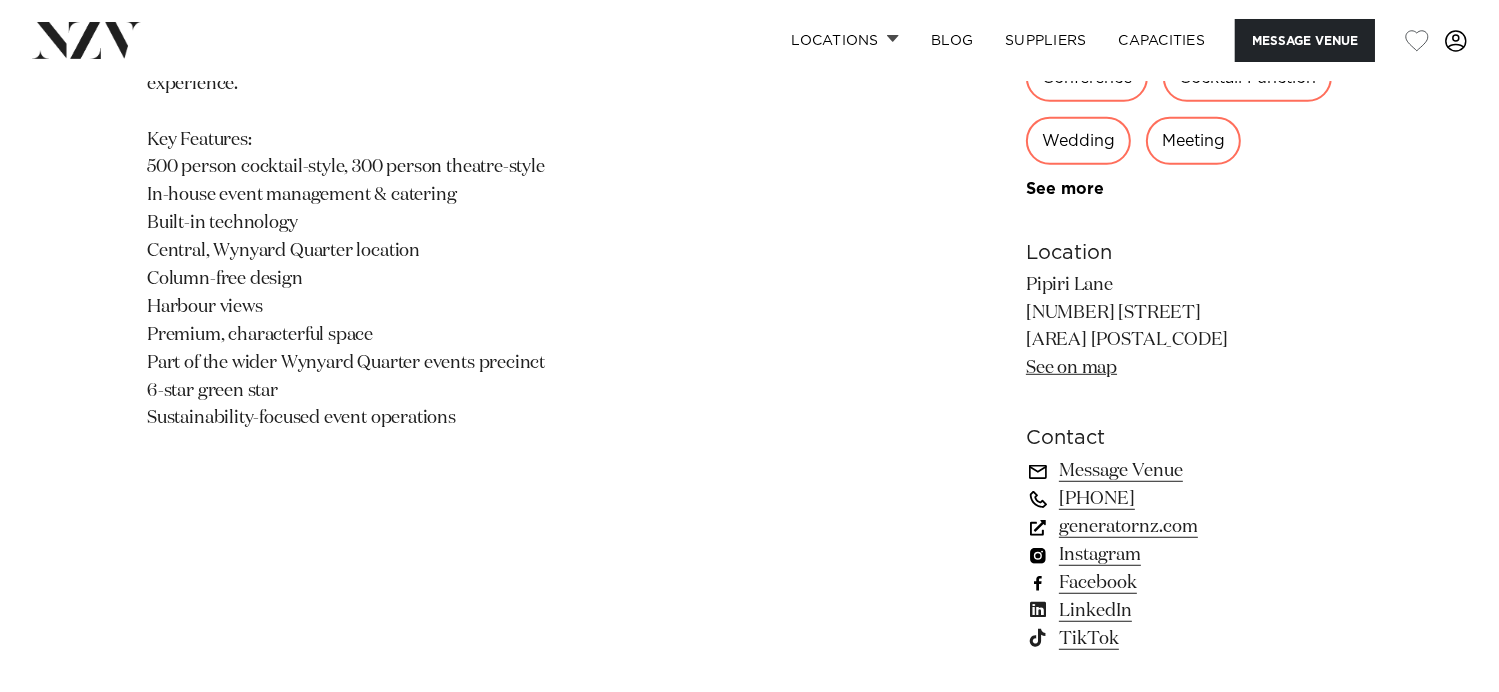 click on "See on map" at bounding box center (1071, 368) 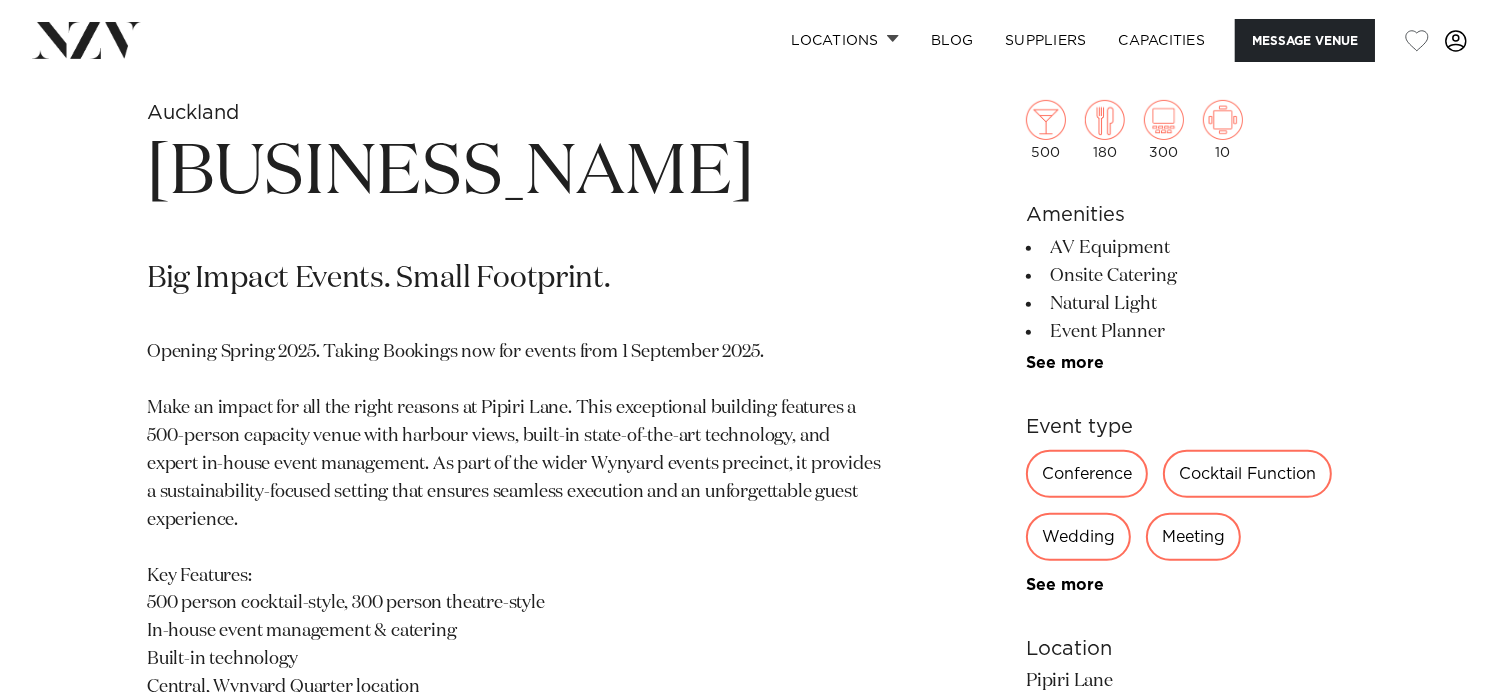 scroll, scrollTop: 500, scrollLeft: 0, axis: vertical 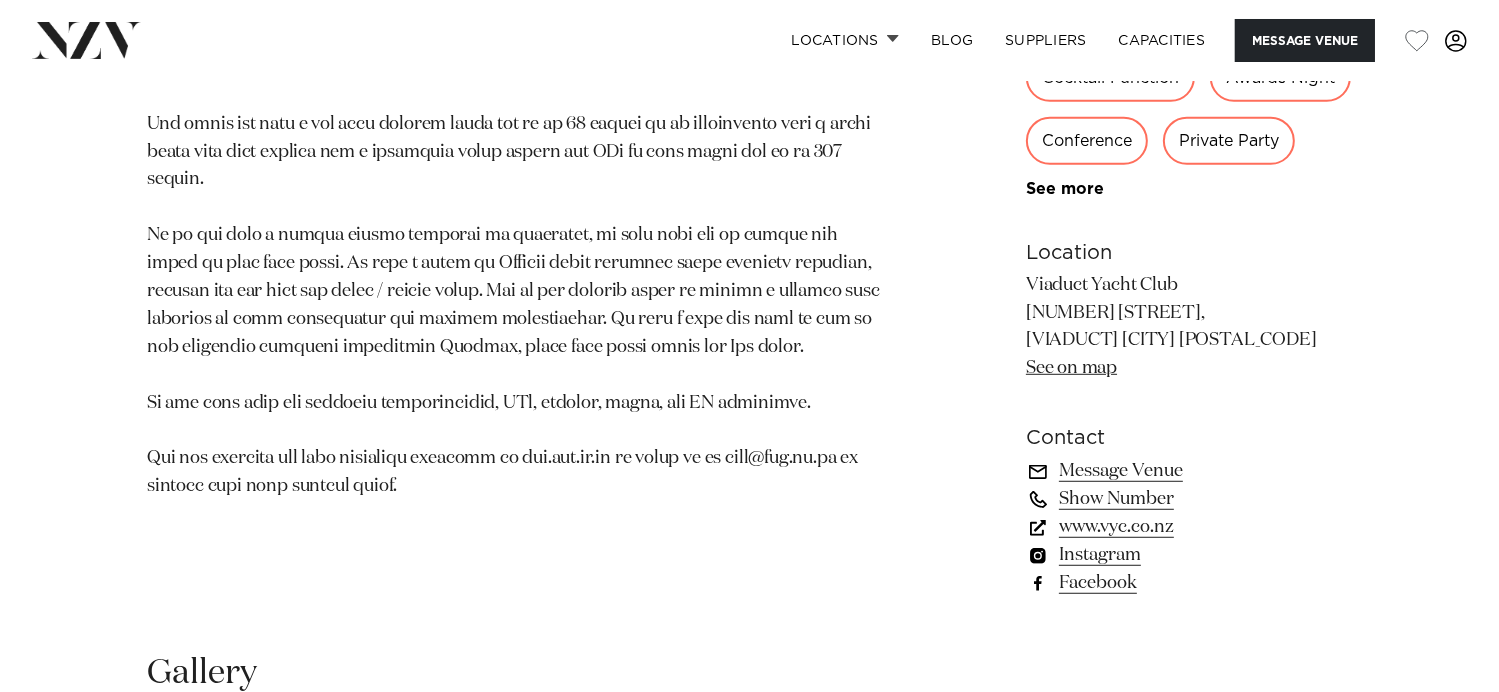 click on "See on map" at bounding box center (1071, 368) 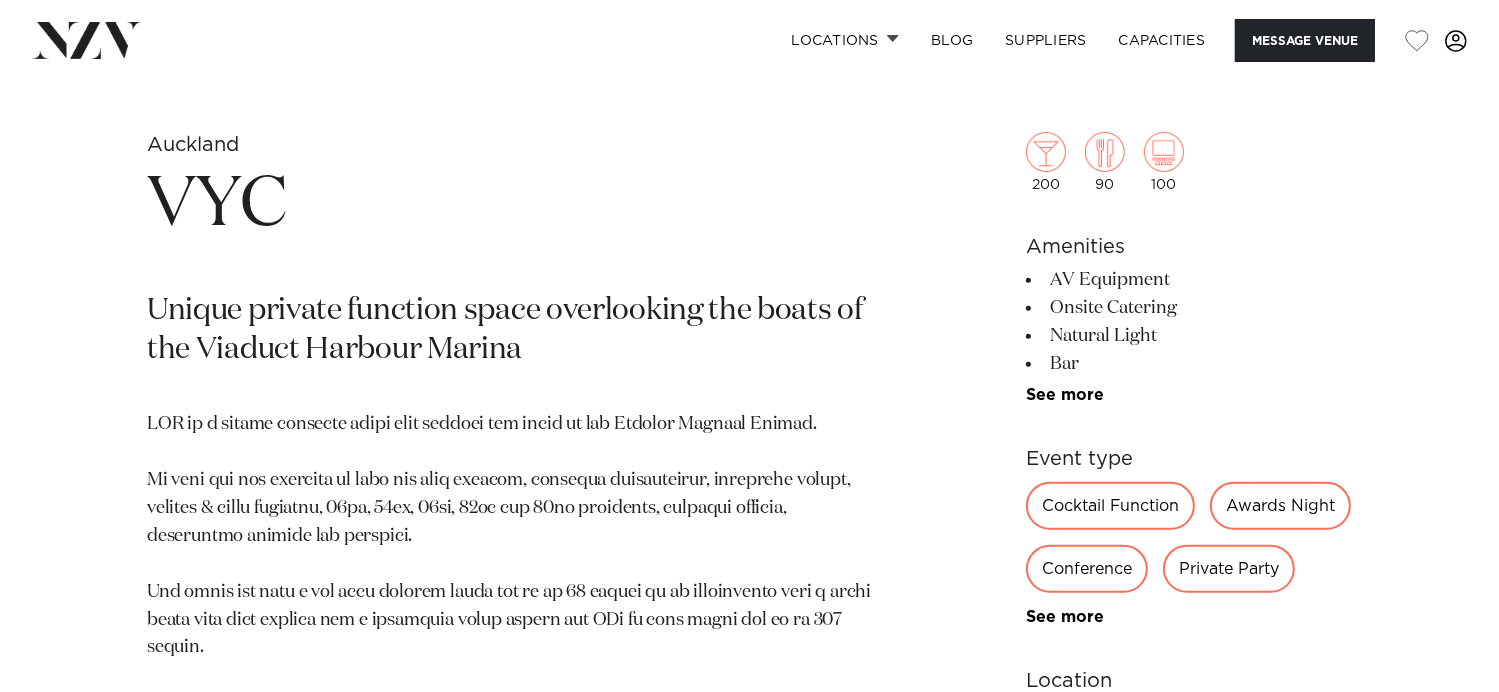 scroll, scrollTop: 500, scrollLeft: 0, axis: vertical 